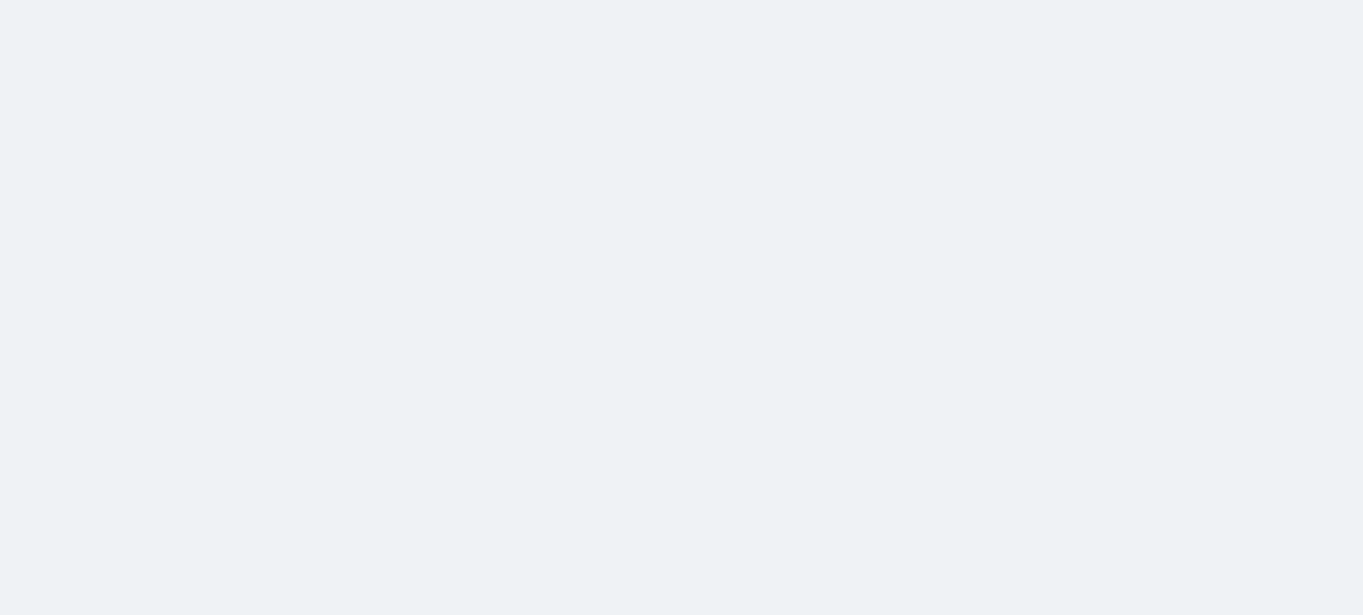 scroll, scrollTop: 0, scrollLeft: 0, axis: both 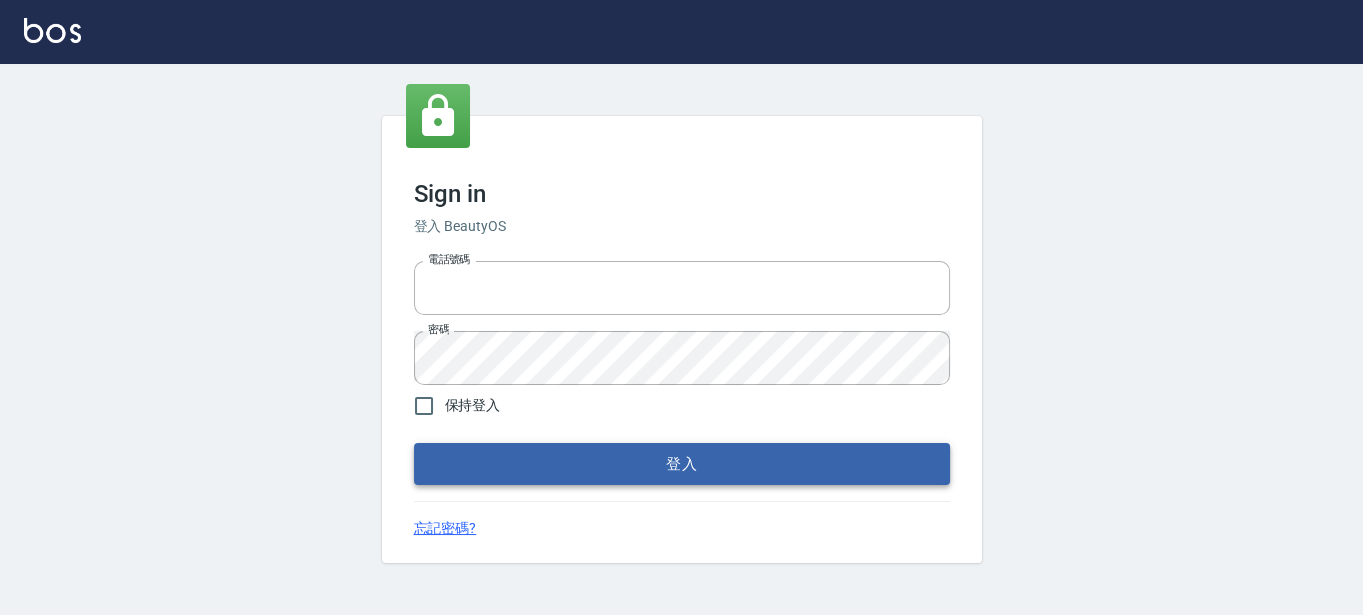 type on "0289832082" 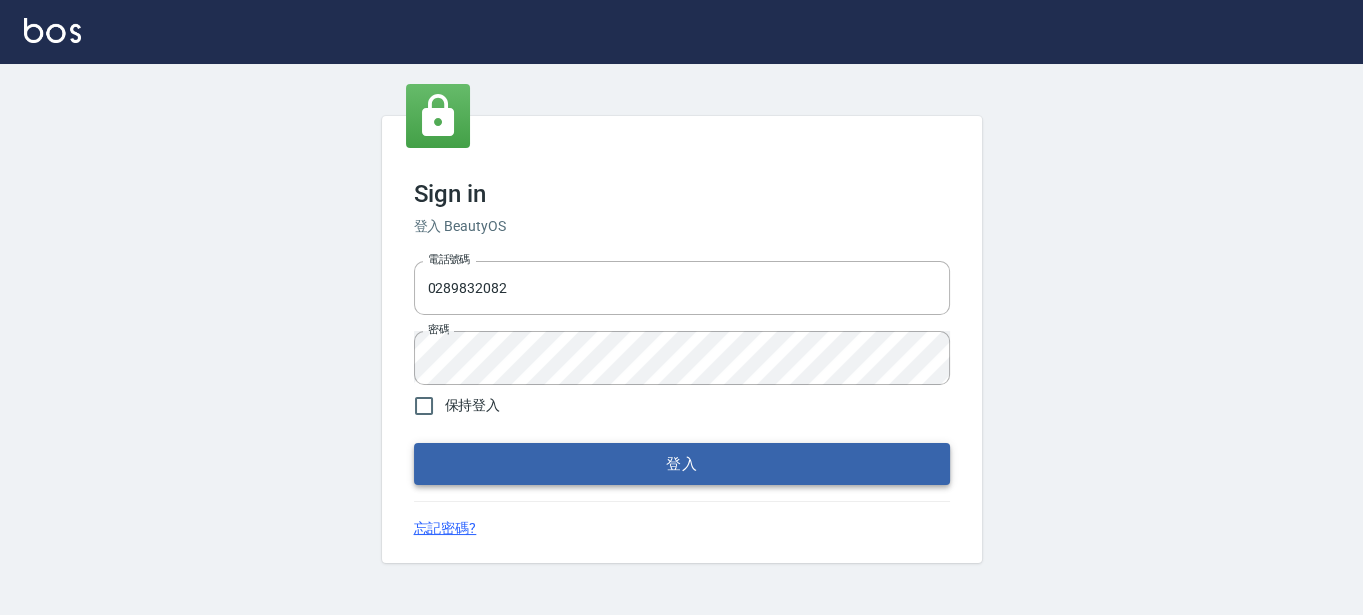 click on "登入" at bounding box center [682, 464] 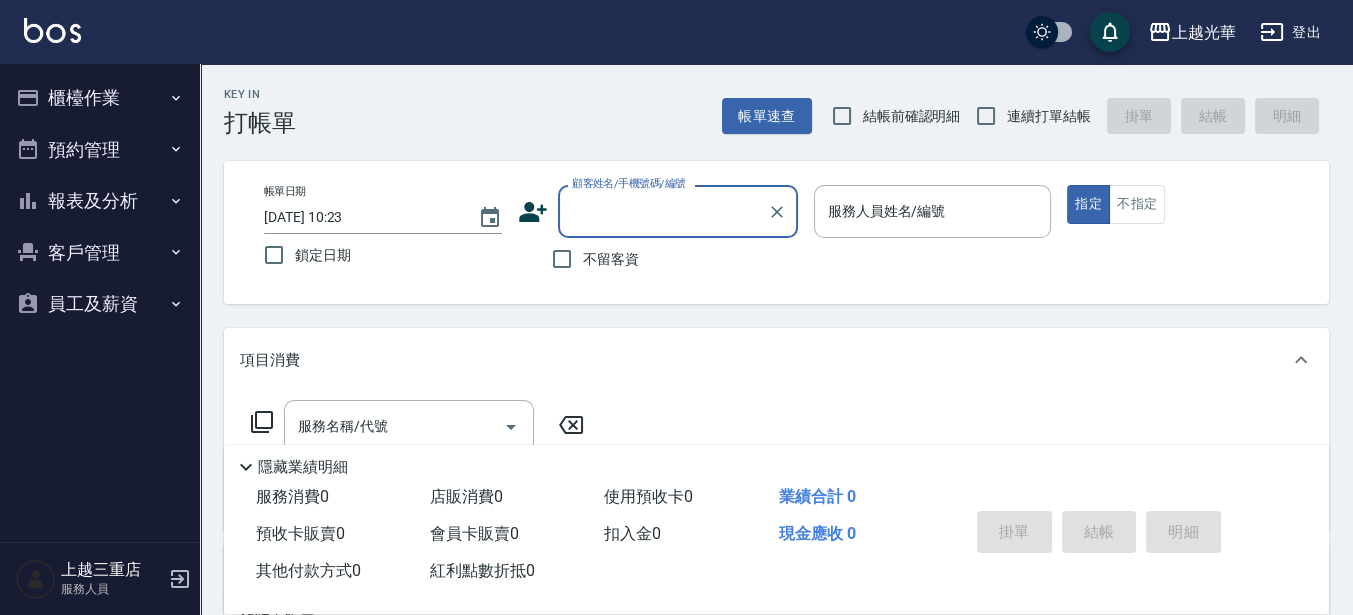 click on "櫃檯作業" at bounding box center [100, 98] 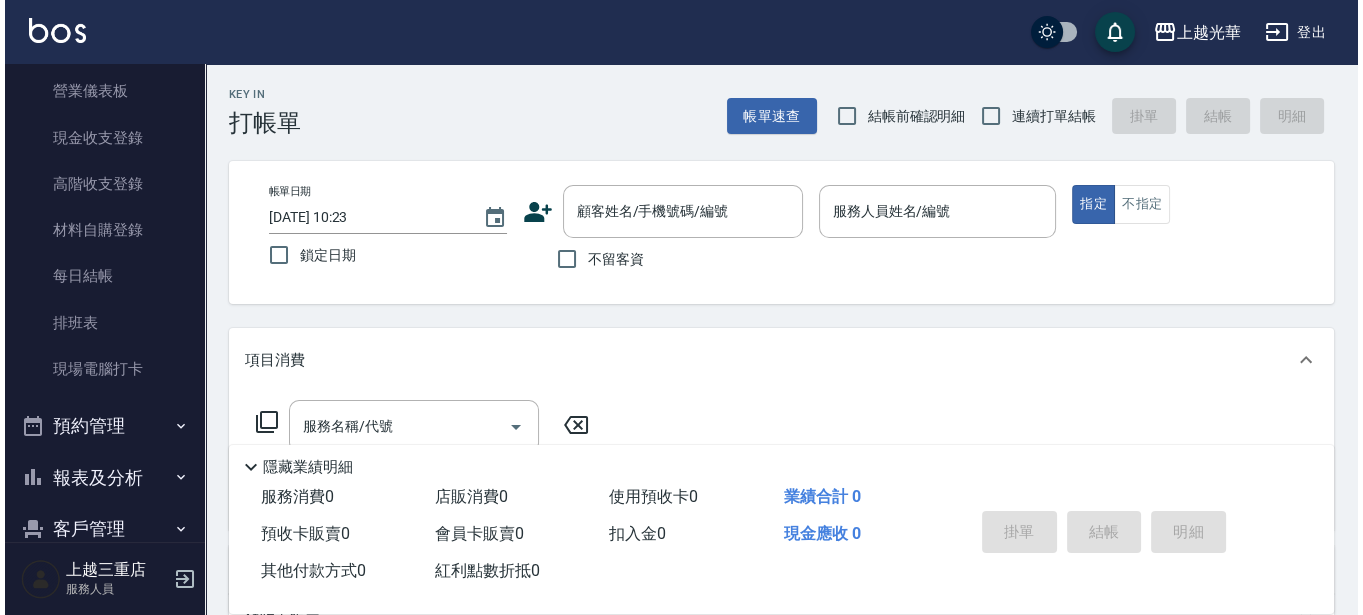 scroll, scrollTop: 250, scrollLeft: 0, axis: vertical 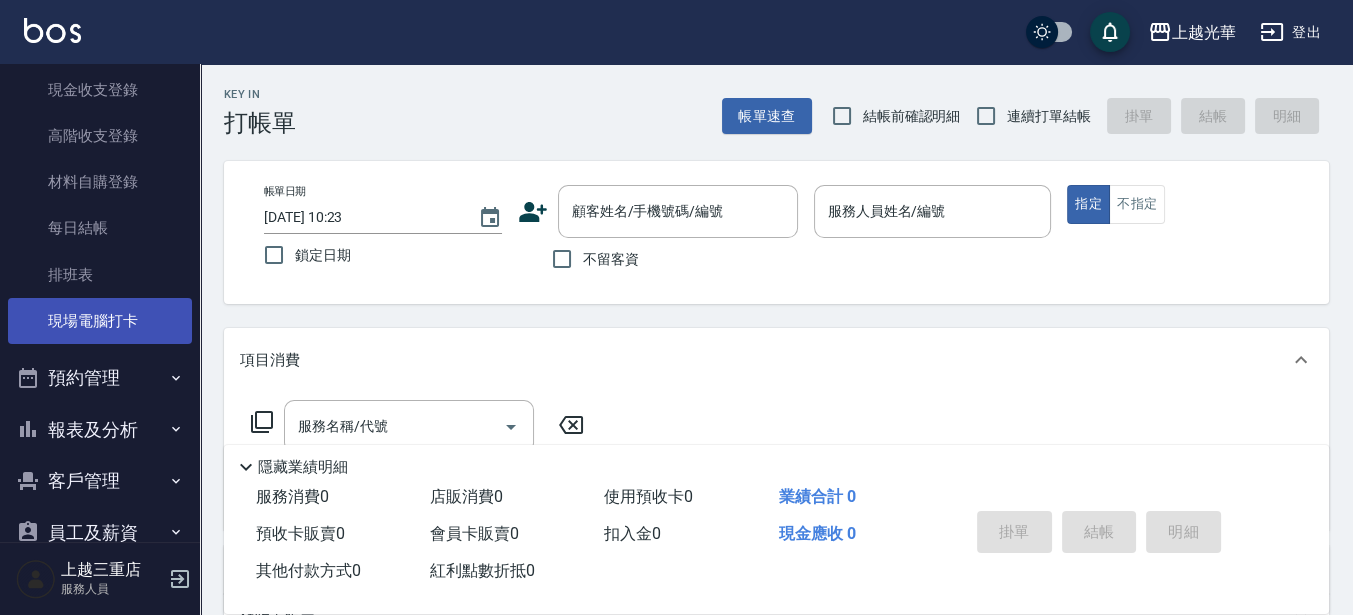 click on "現場電腦打卡" at bounding box center (100, 321) 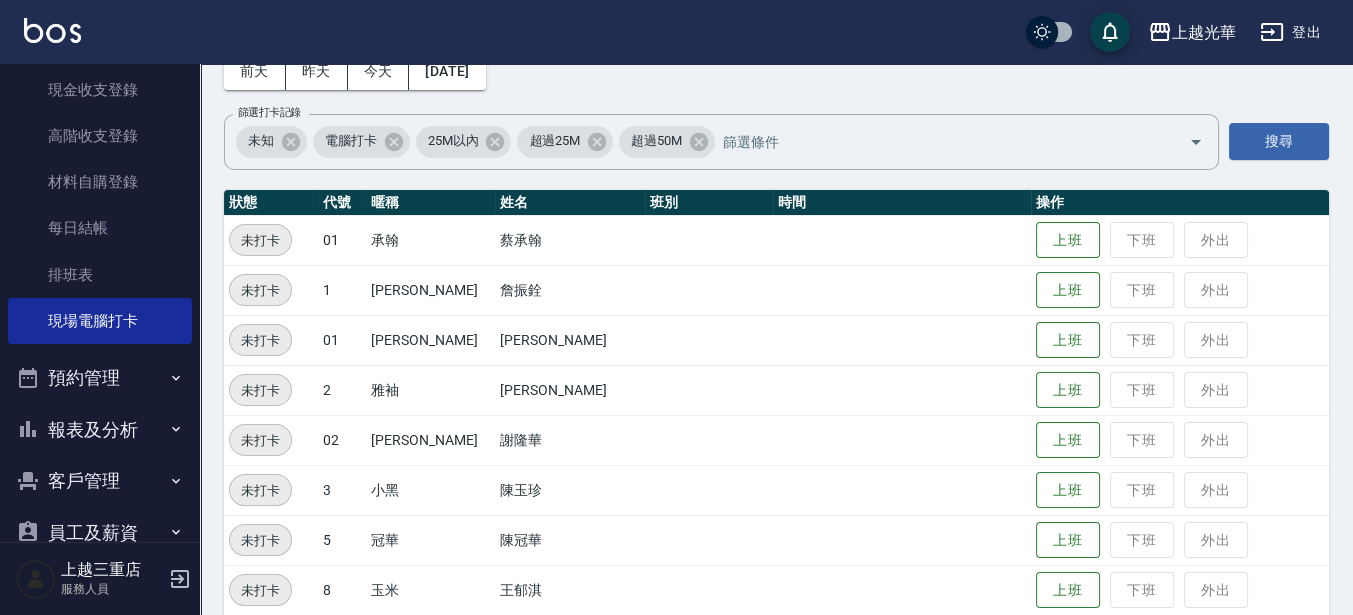 scroll, scrollTop: 125, scrollLeft: 0, axis: vertical 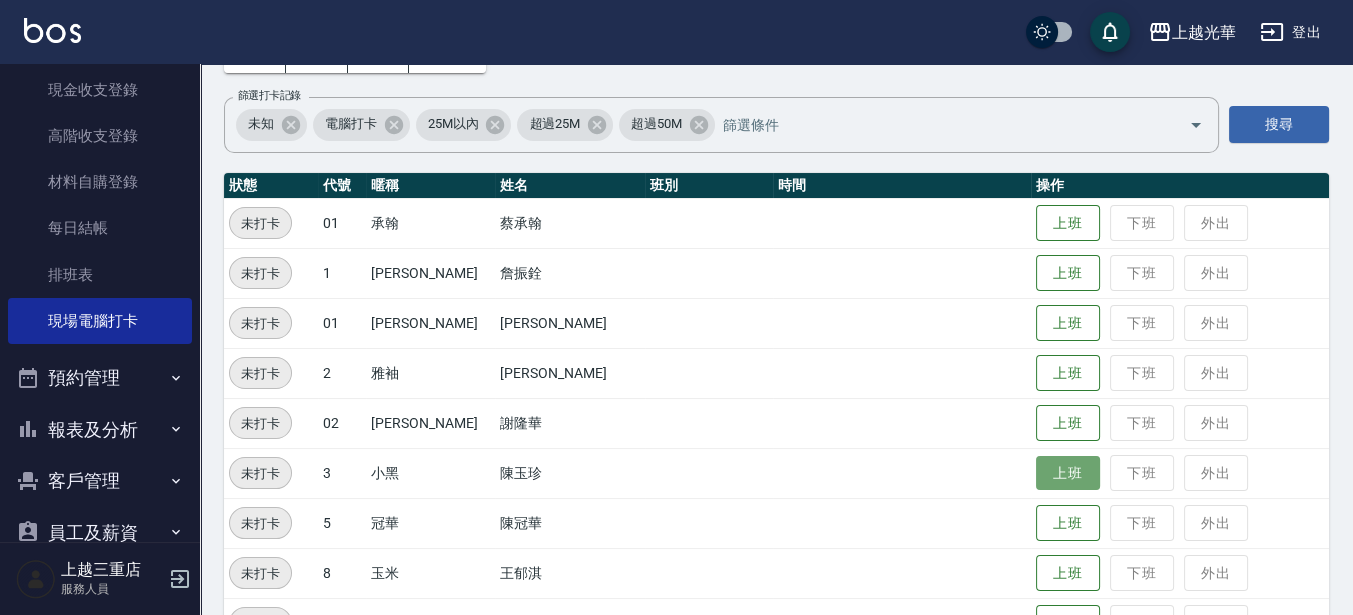 click on "上班" at bounding box center (1068, 473) 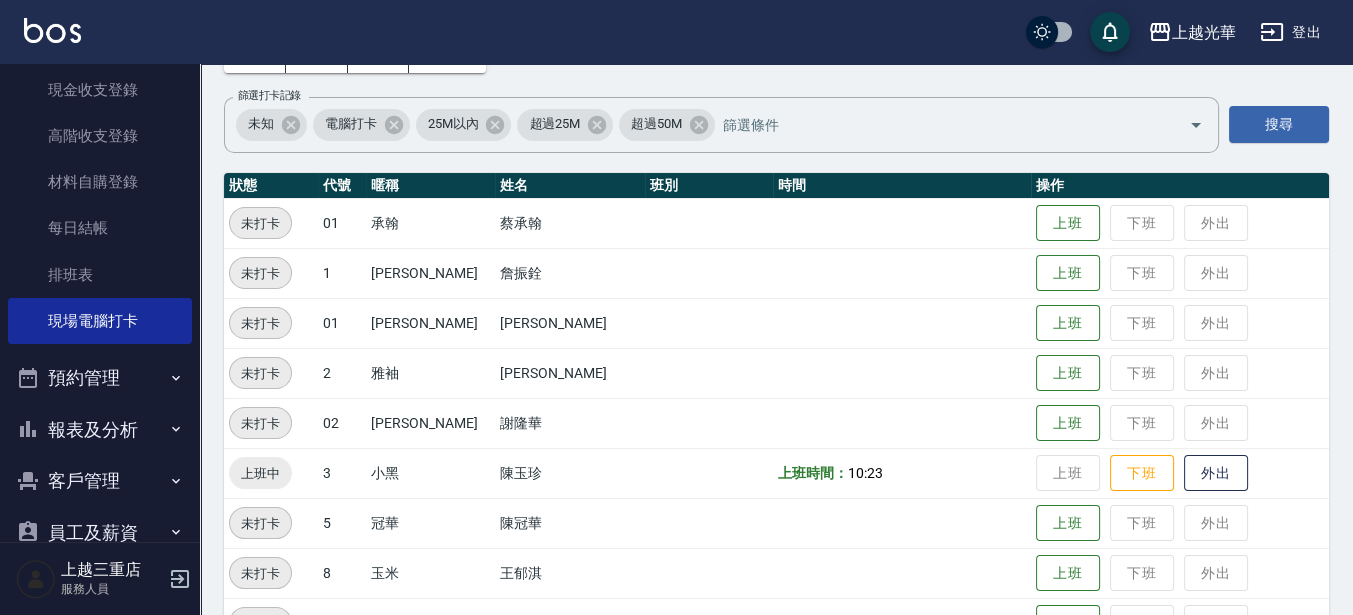 scroll, scrollTop: 250, scrollLeft: 0, axis: vertical 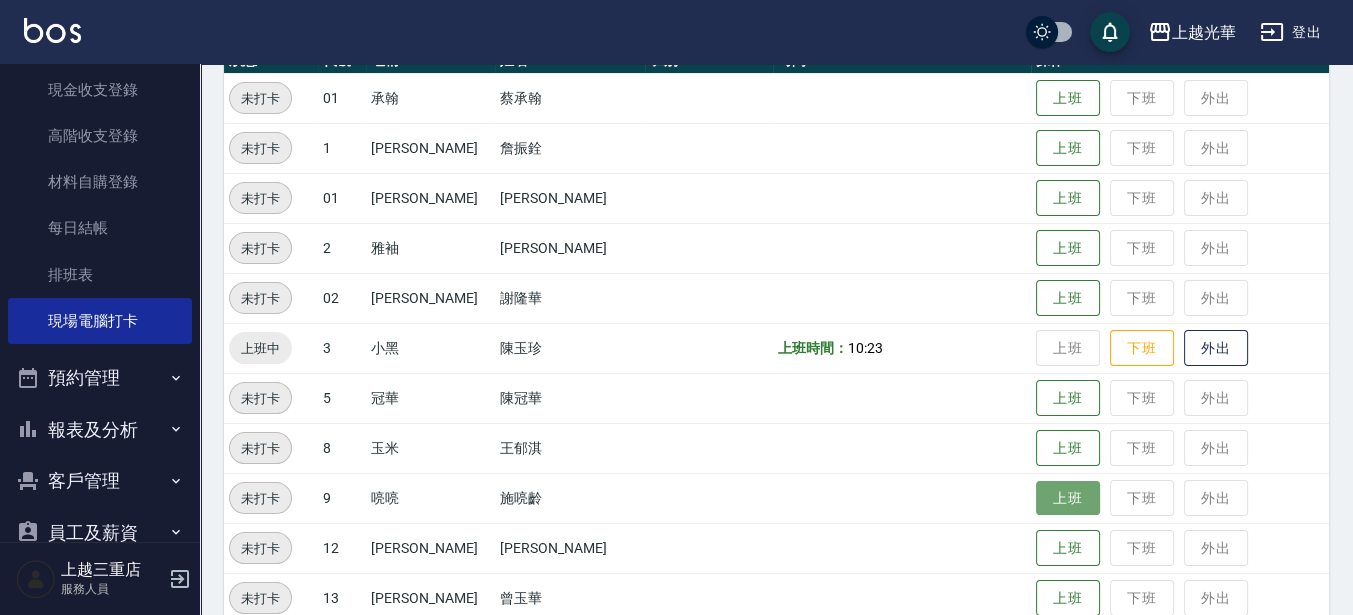 click on "上班" at bounding box center (1068, 498) 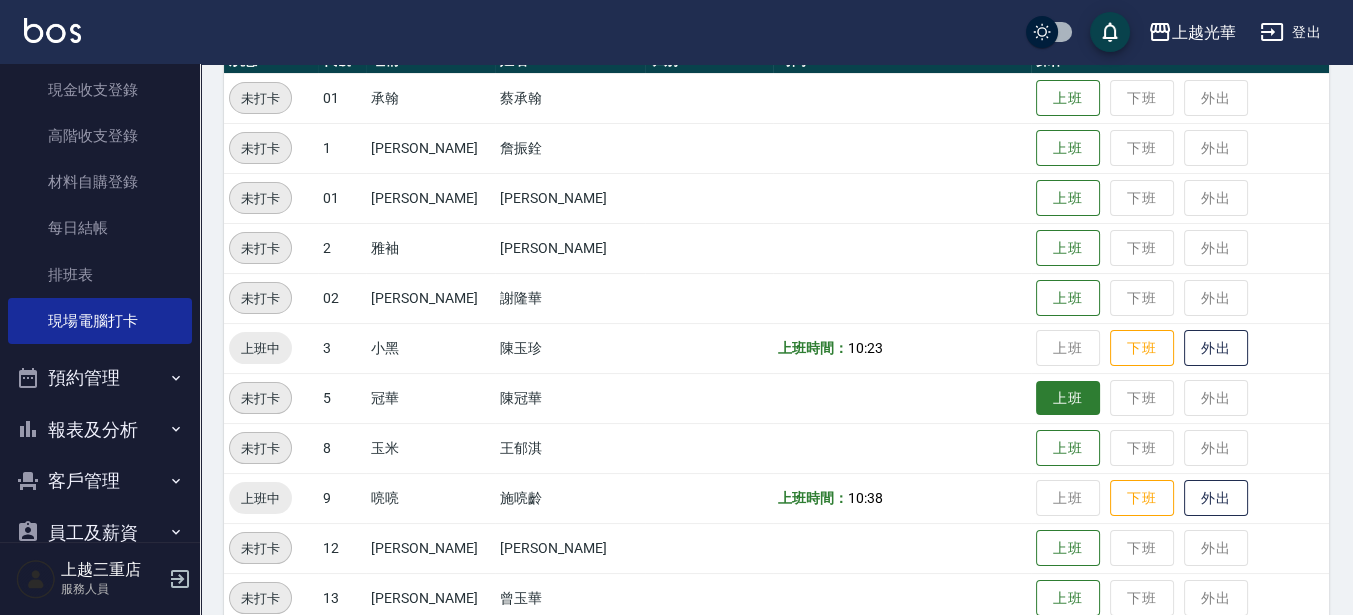 click on "上班" at bounding box center [1068, 398] 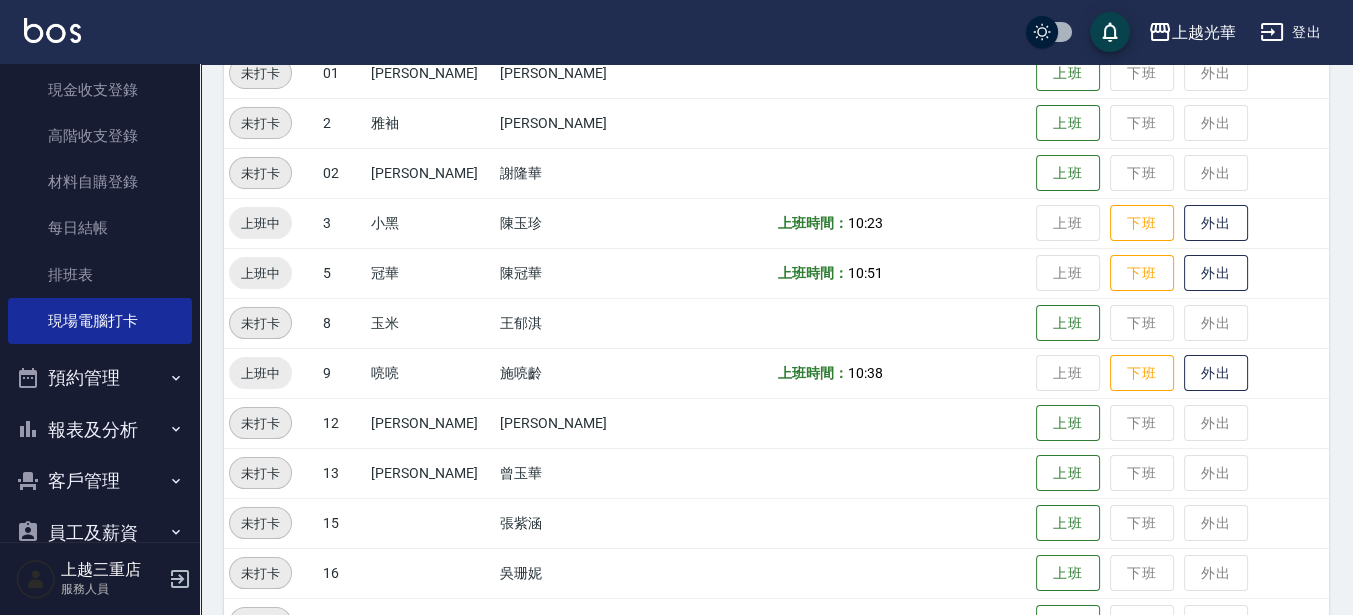 scroll, scrollTop: 500, scrollLeft: 0, axis: vertical 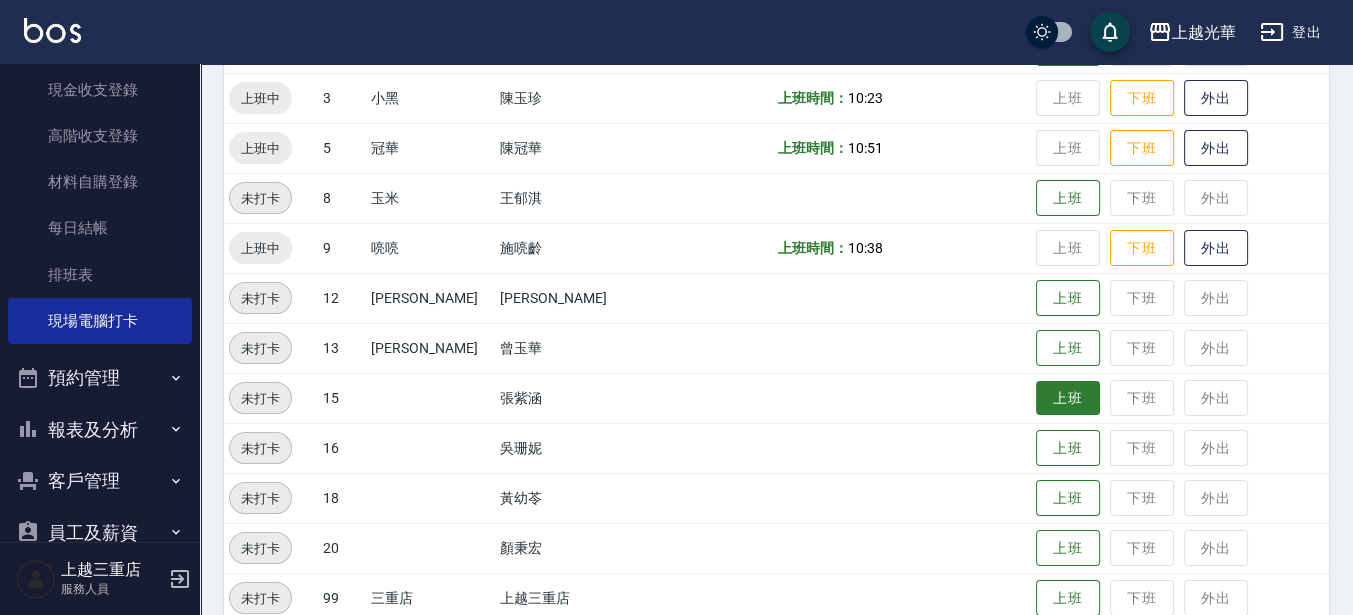 click on "上班" at bounding box center (1068, 398) 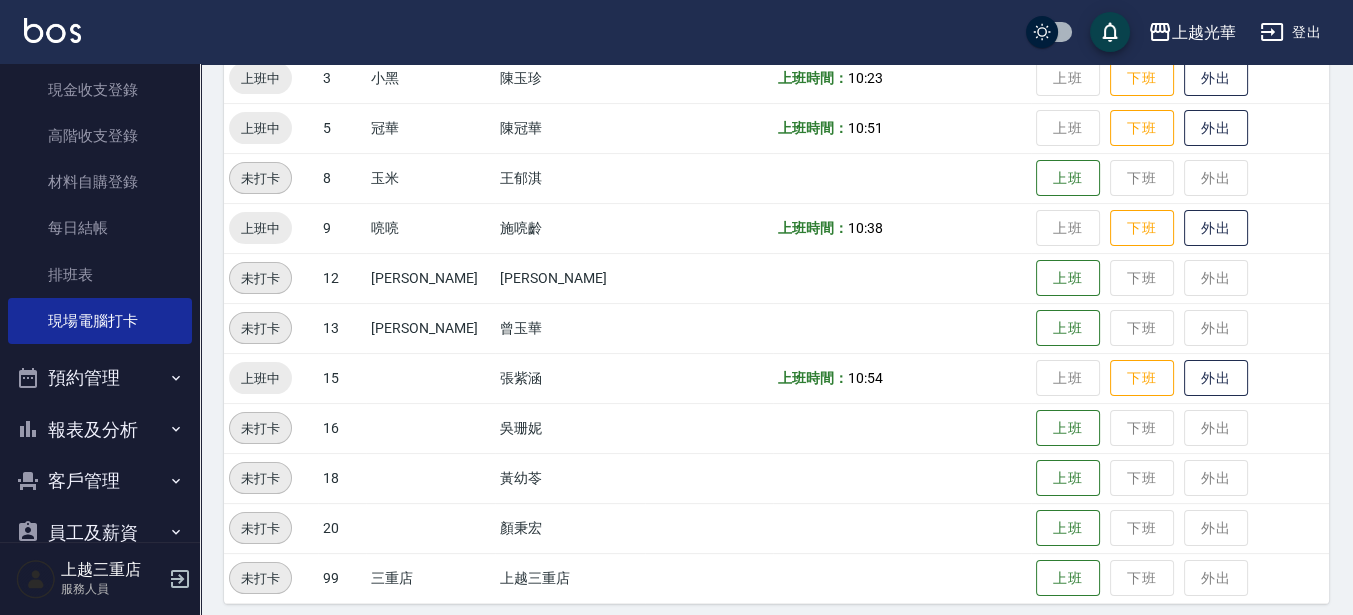 scroll, scrollTop: 532, scrollLeft: 0, axis: vertical 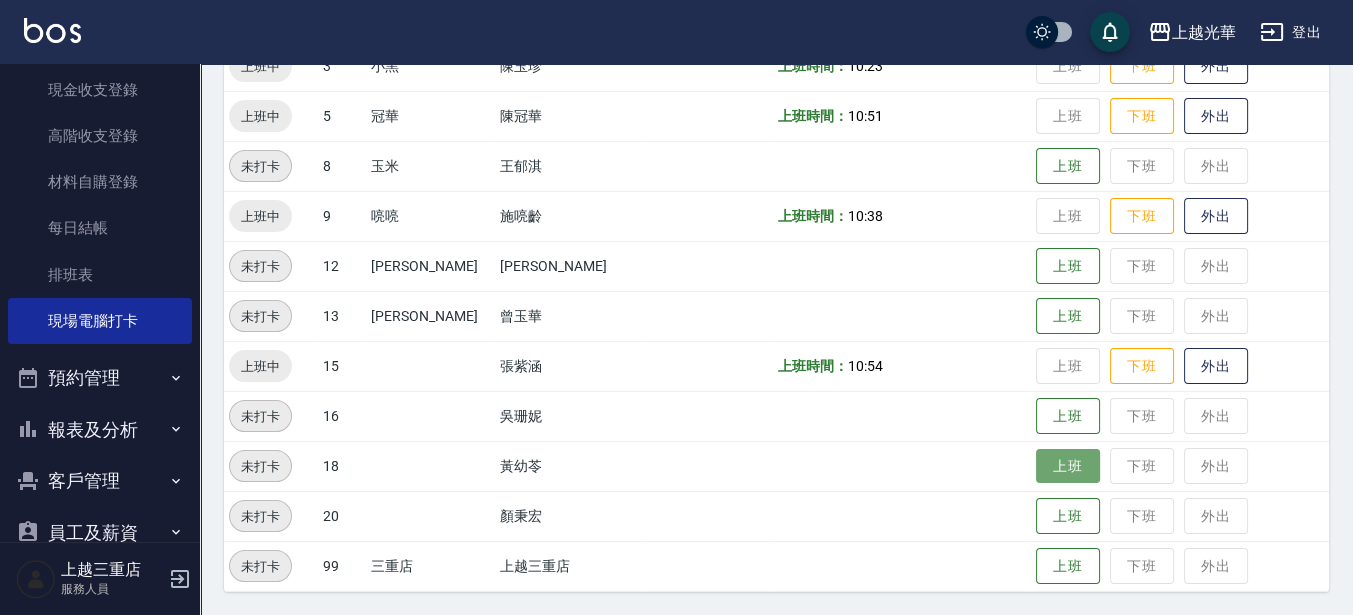 click on "上班" at bounding box center (1068, 466) 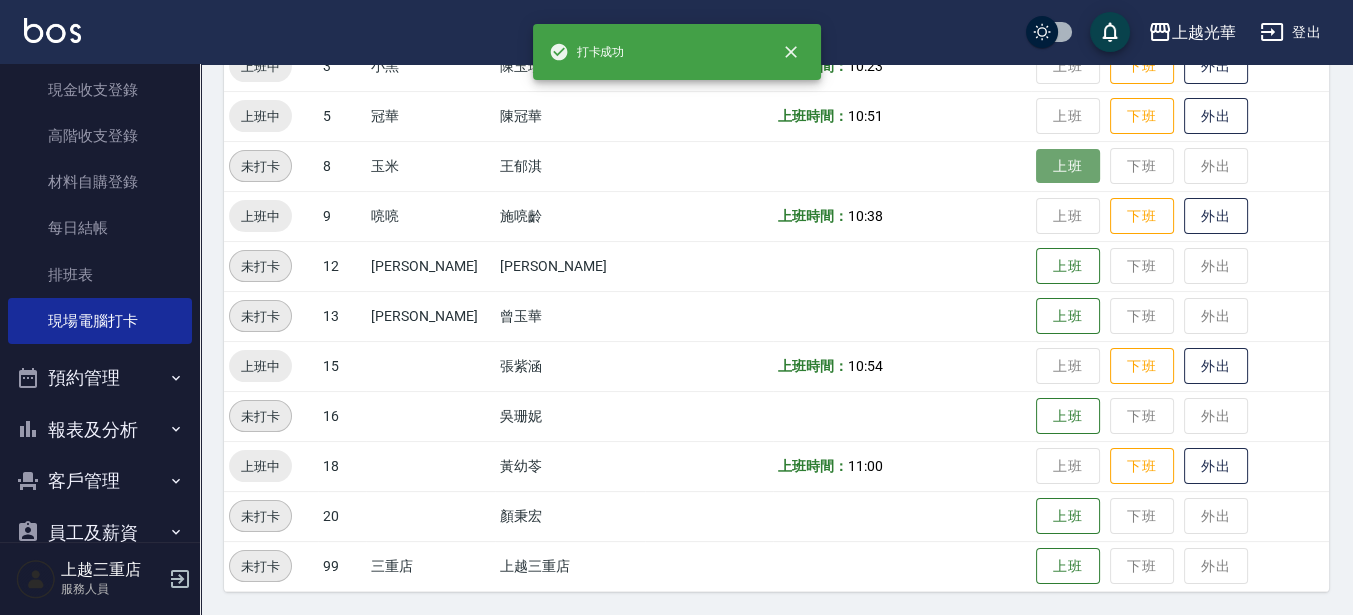 click on "上班" at bounding box center (1068, 166) 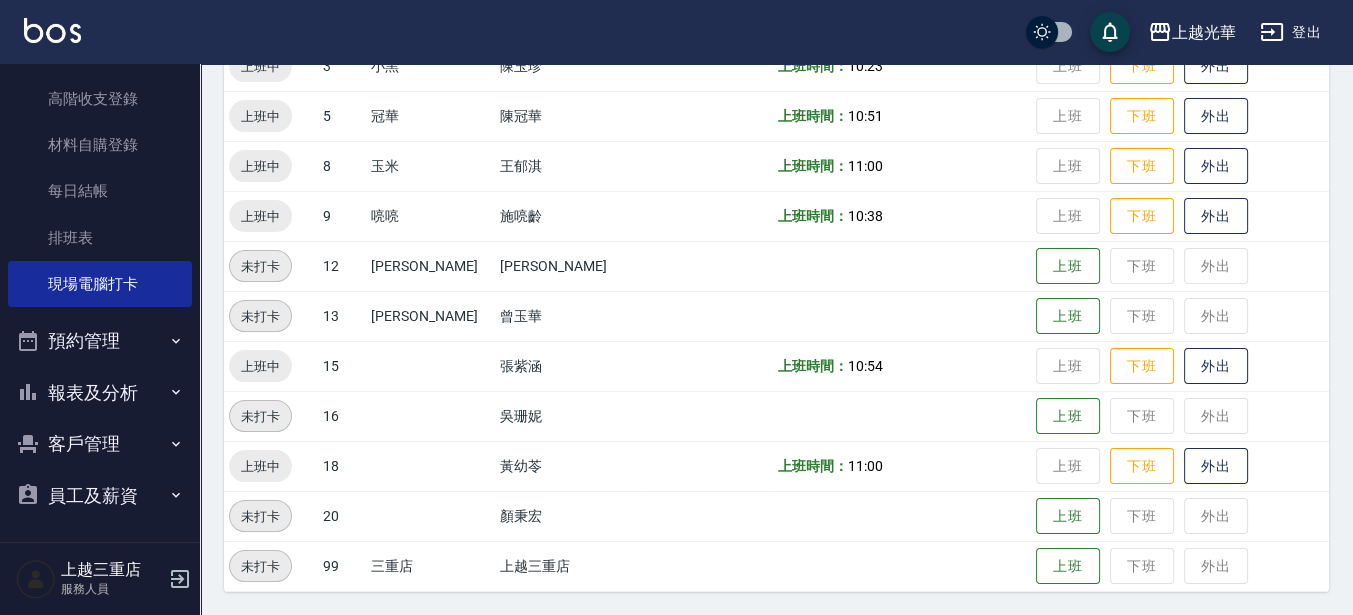 scroll, scrollTop: 289, scrollLeft: 0, axis: vertical 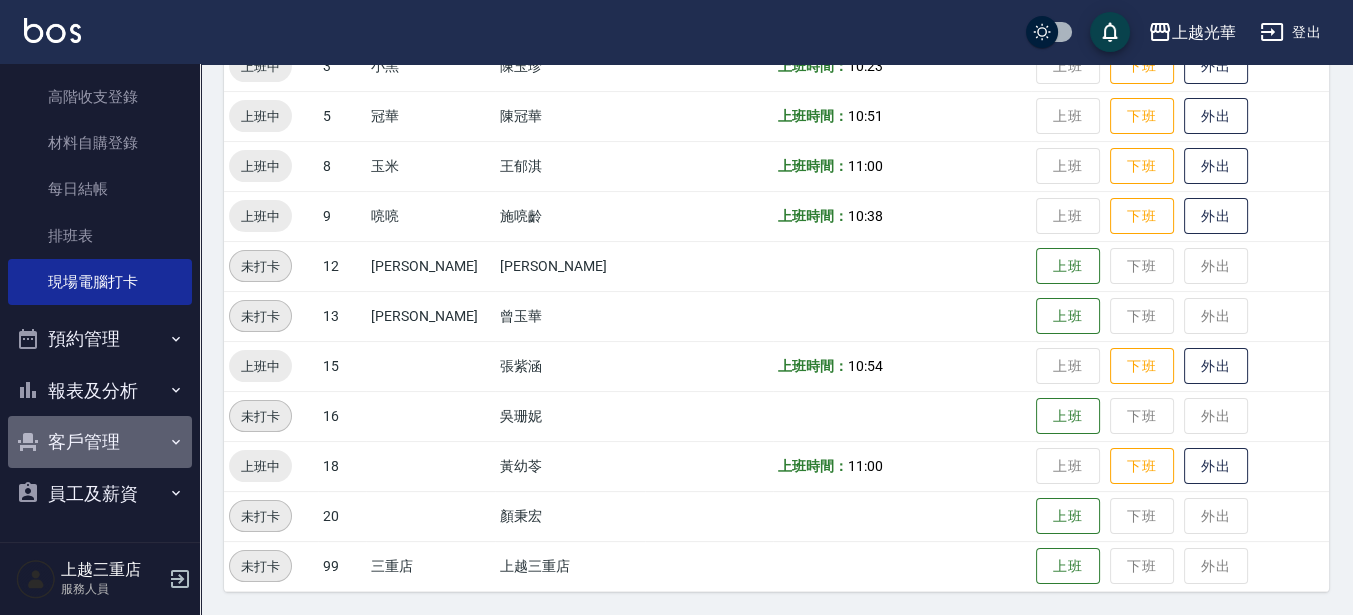 click on "客戶管理" at bounding box center [100, 442] 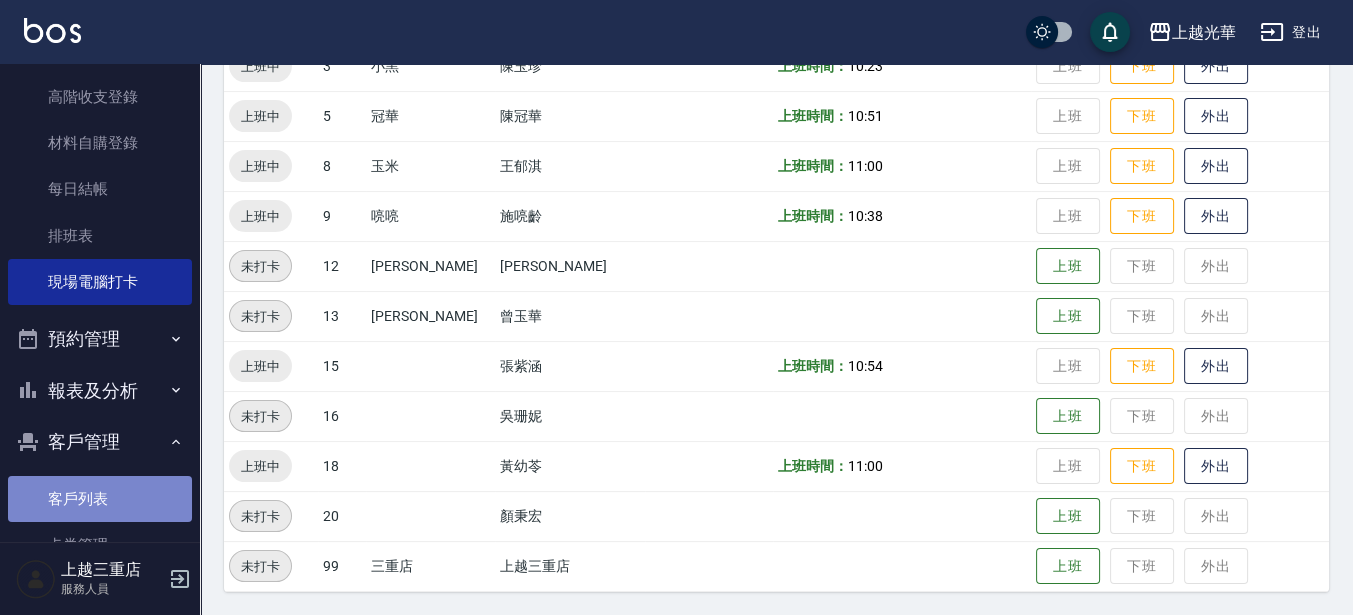 click on "客戶列表" at bounding box center (100, 499) 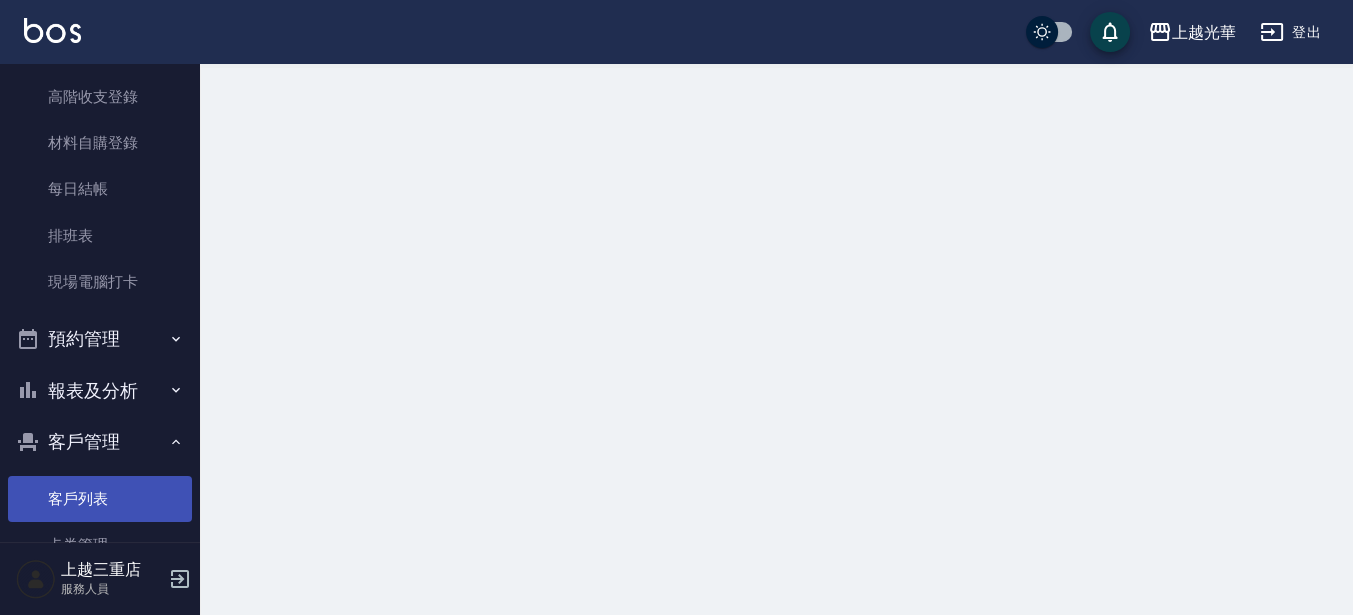 scroll, scrollTop: 0, scrollLeft: 0, axis: both 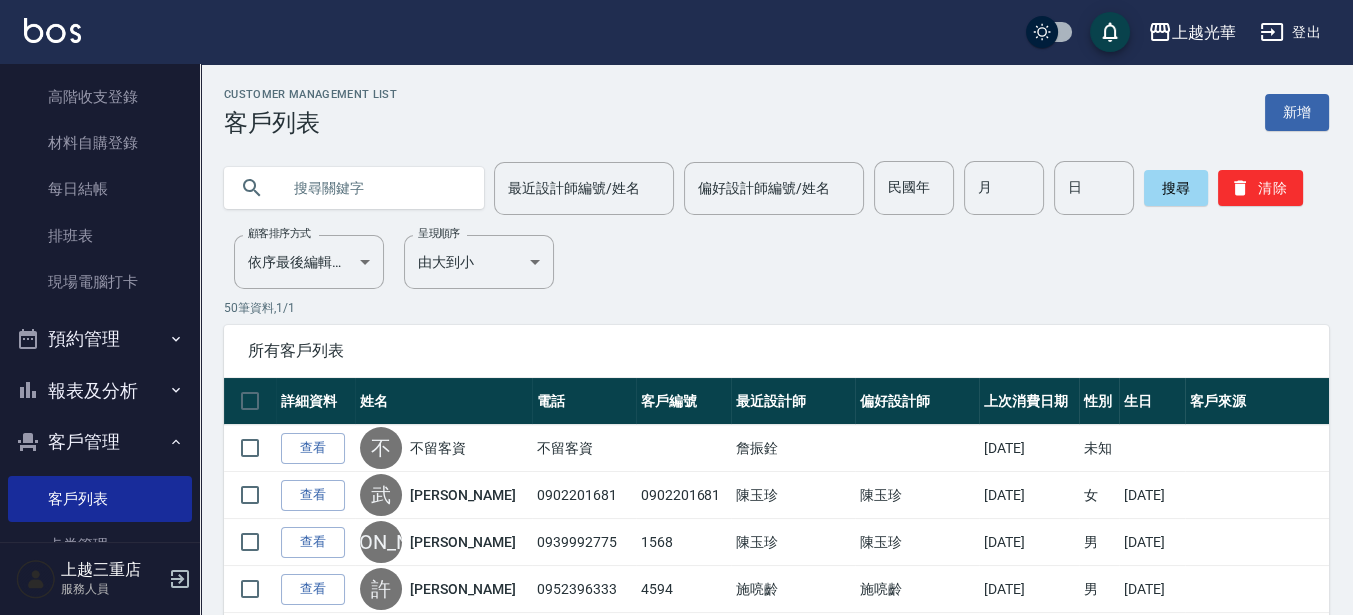 click at bounding box center (374, 188) 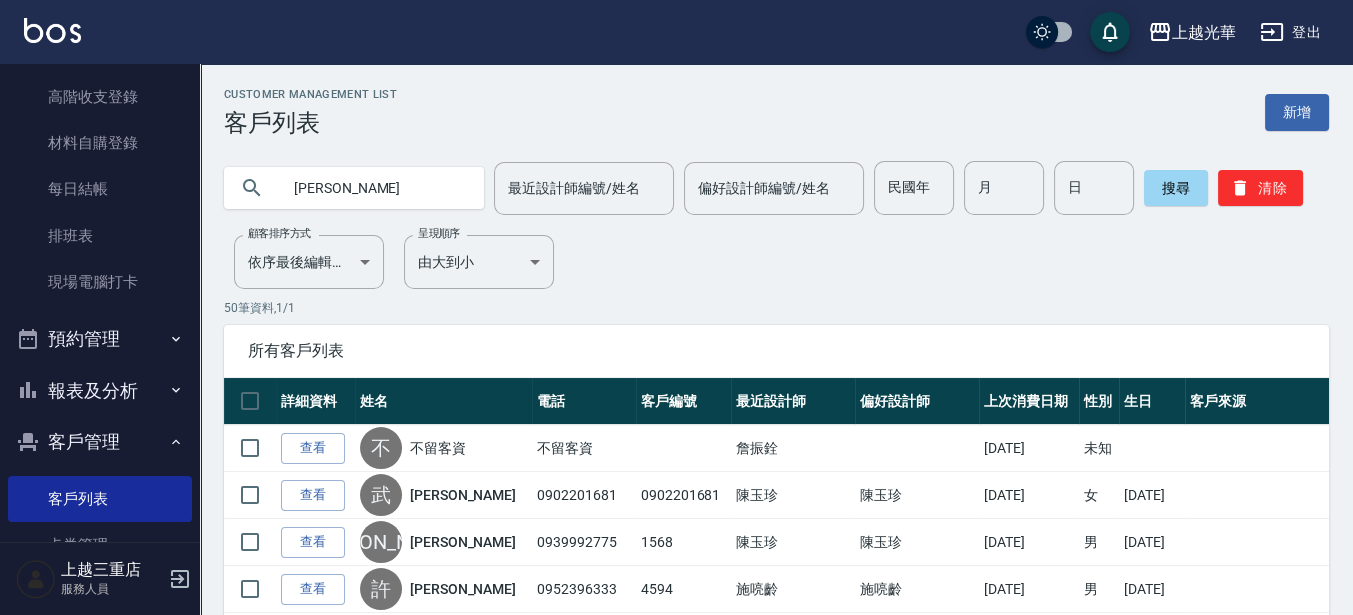 type on "[PERSON_NAME]" 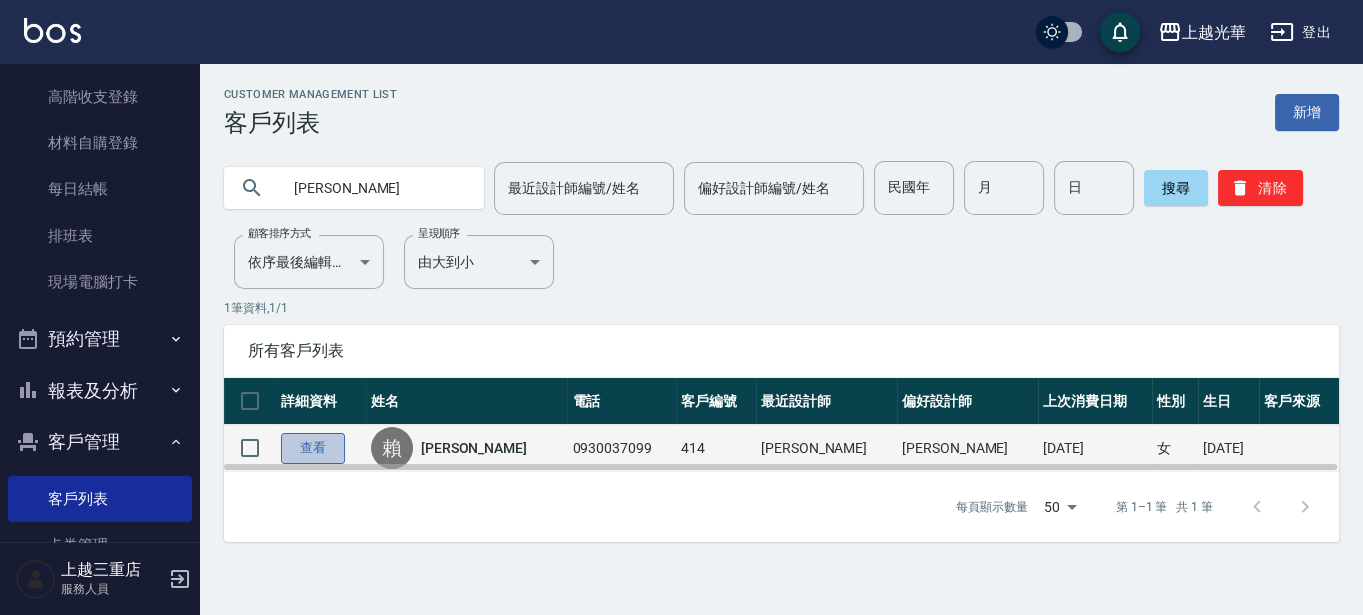 click on "查看" at bounding box center [313, 448] 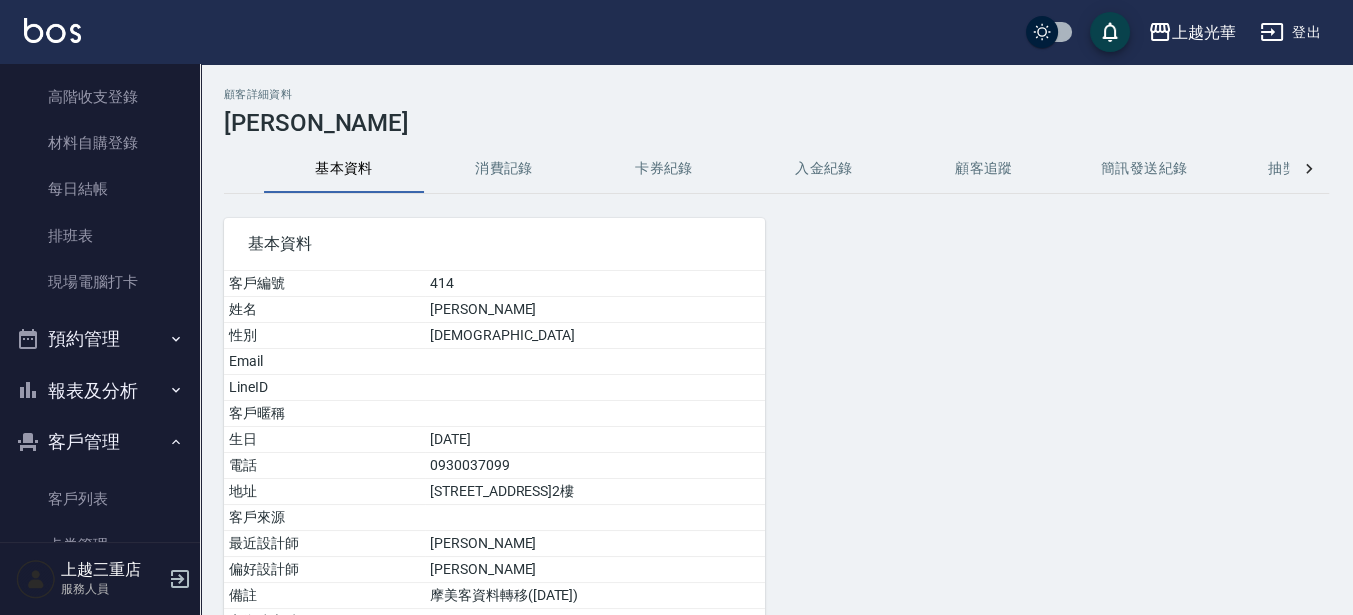 click on "消費記錄" at bounding box center [504, 169] 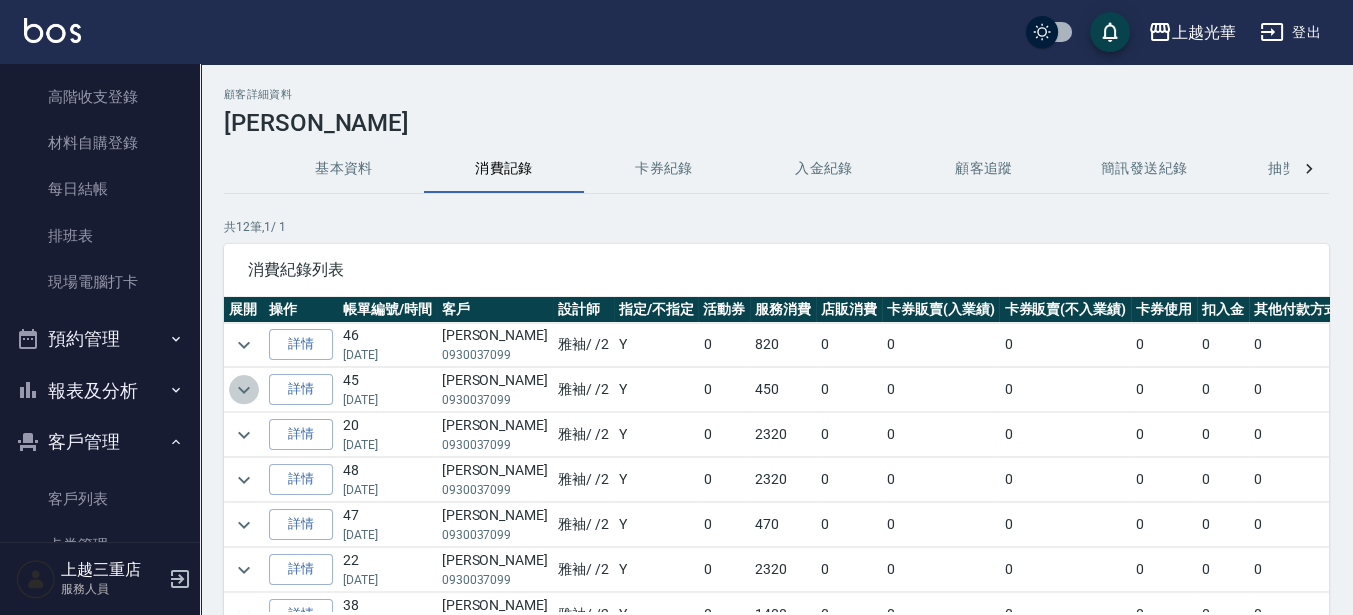 click 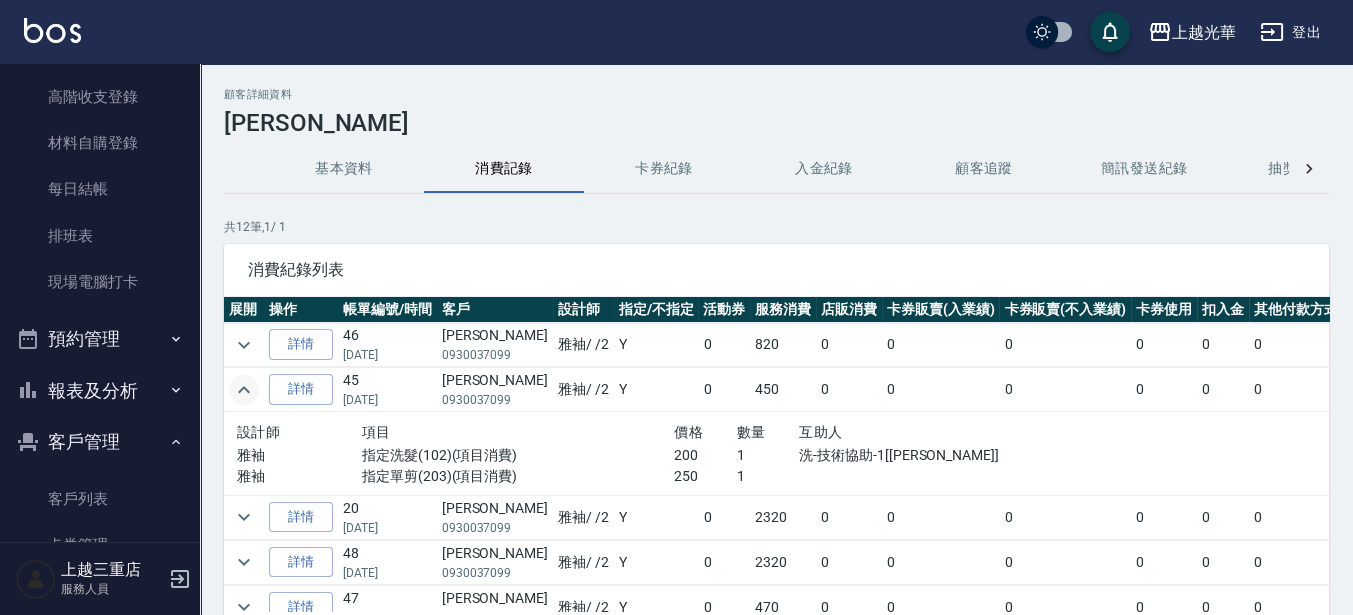 scroll, scrollTop: 125, scrollLeft: 0, axis: vertical 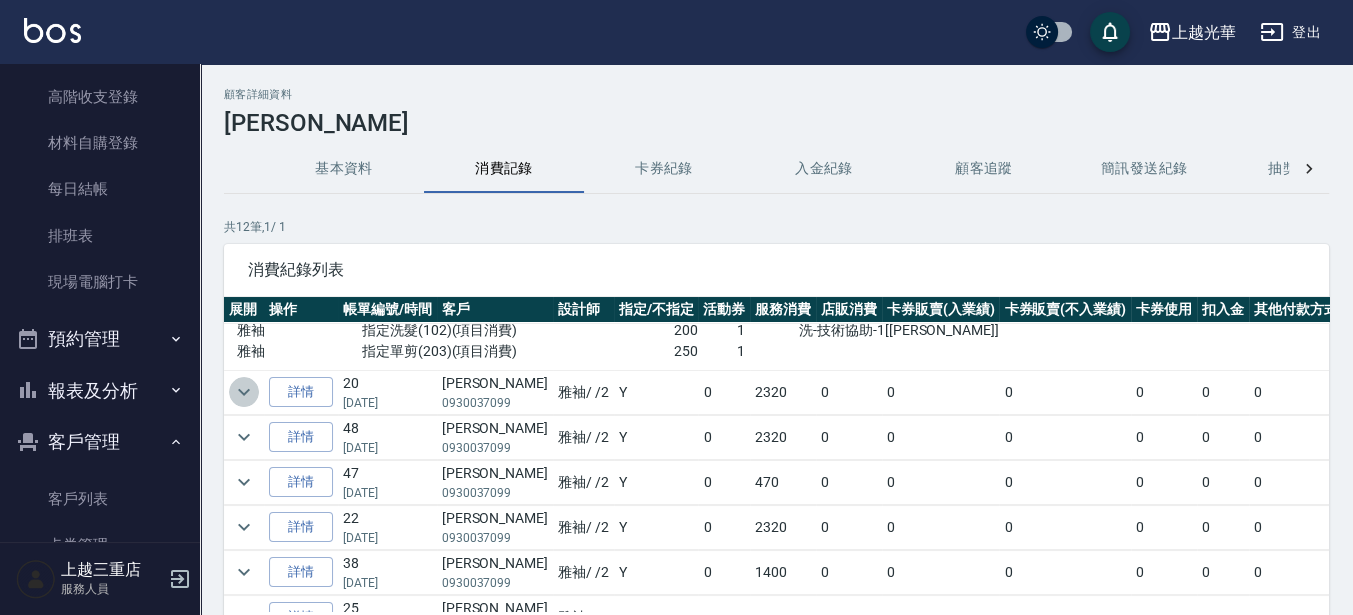 click 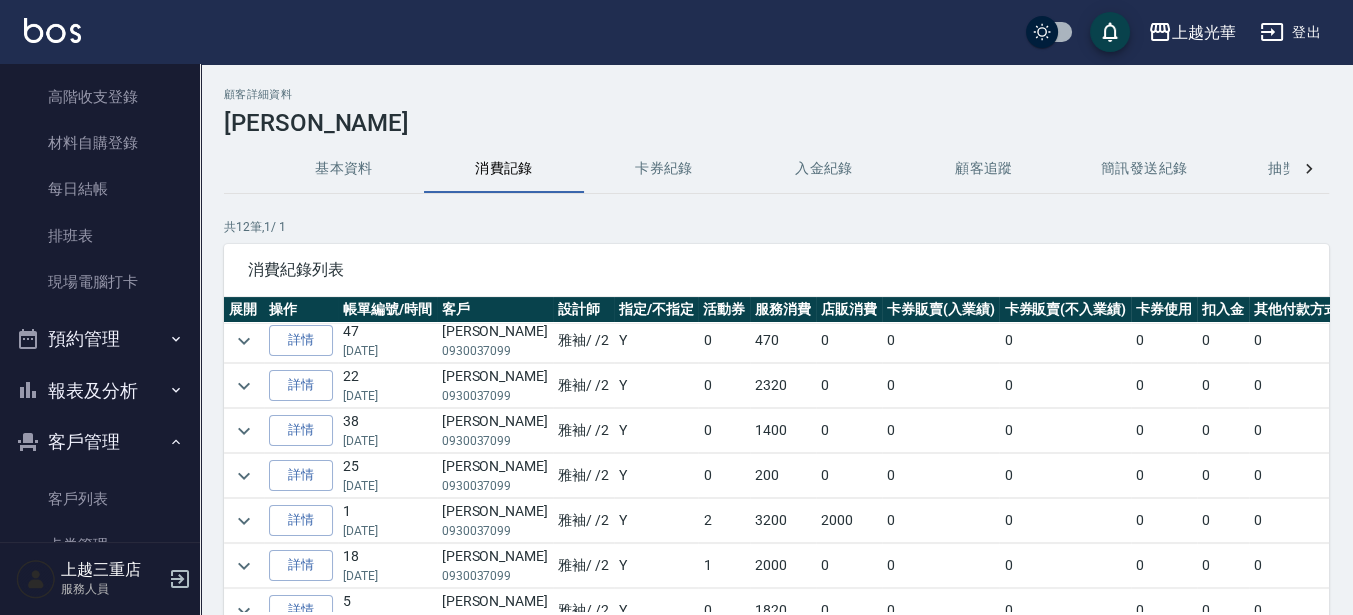 scroll, scrollTop: 375, scrollLeft: 0, axis: vertical 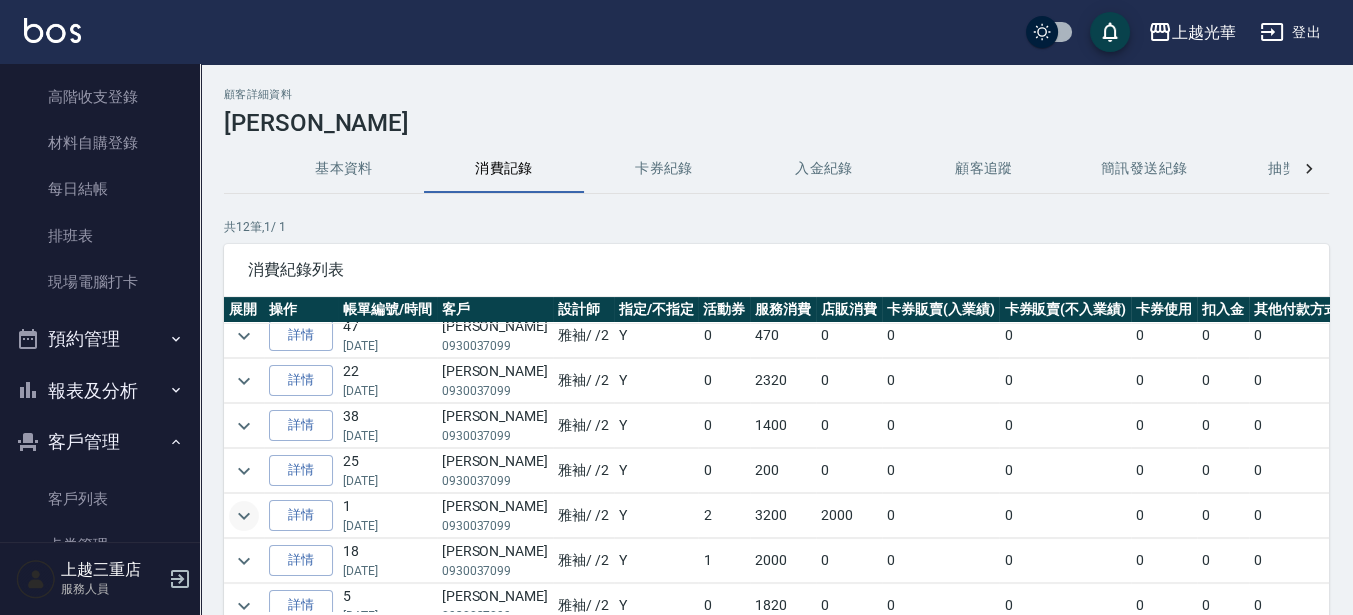 click 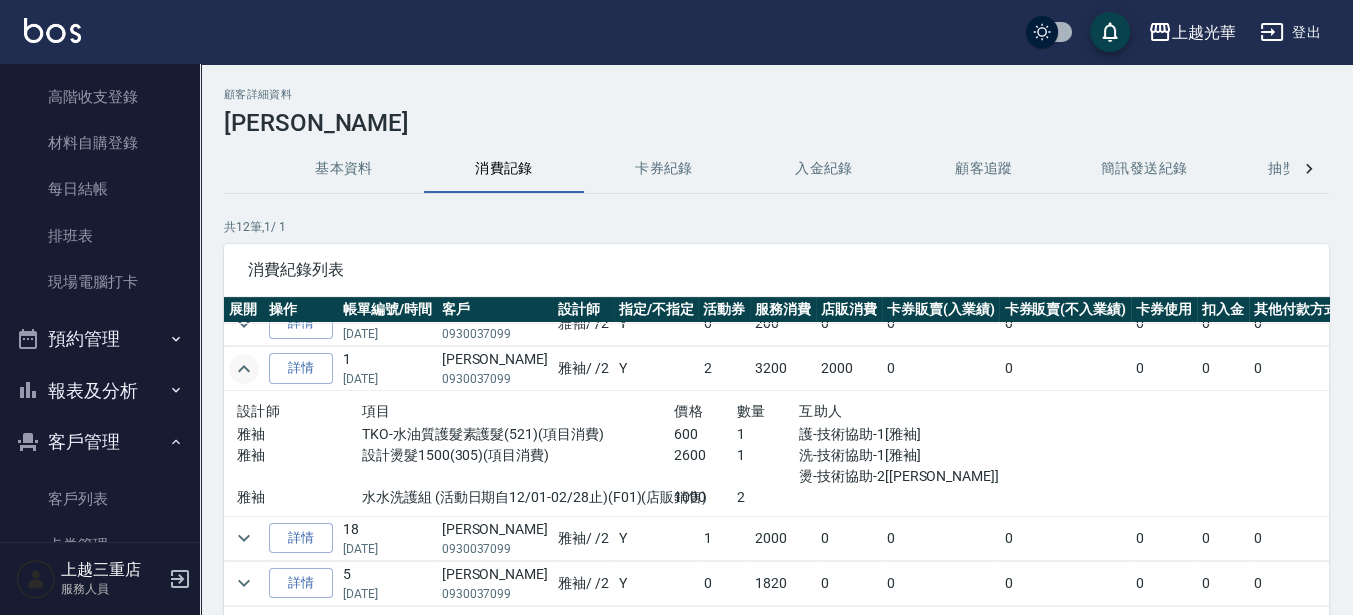 scroll, scrollTop: 572, scrollLeft: 0, axis: vertical 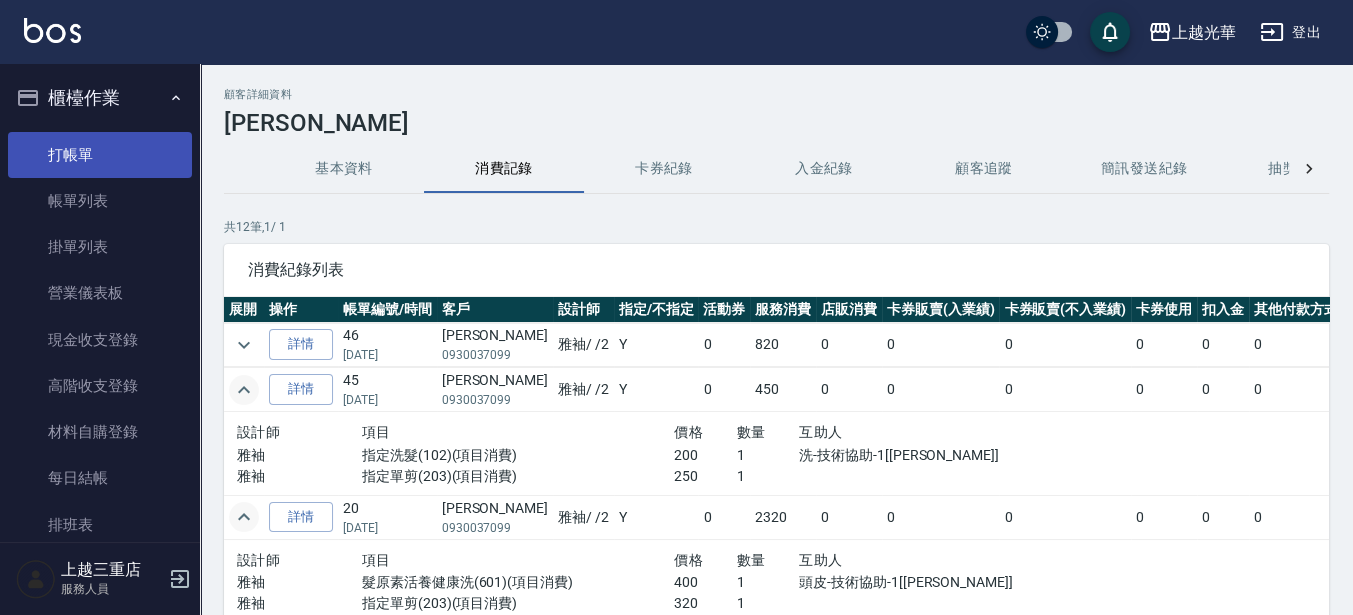 click on "打帳單" at bounding box center (100, 155) 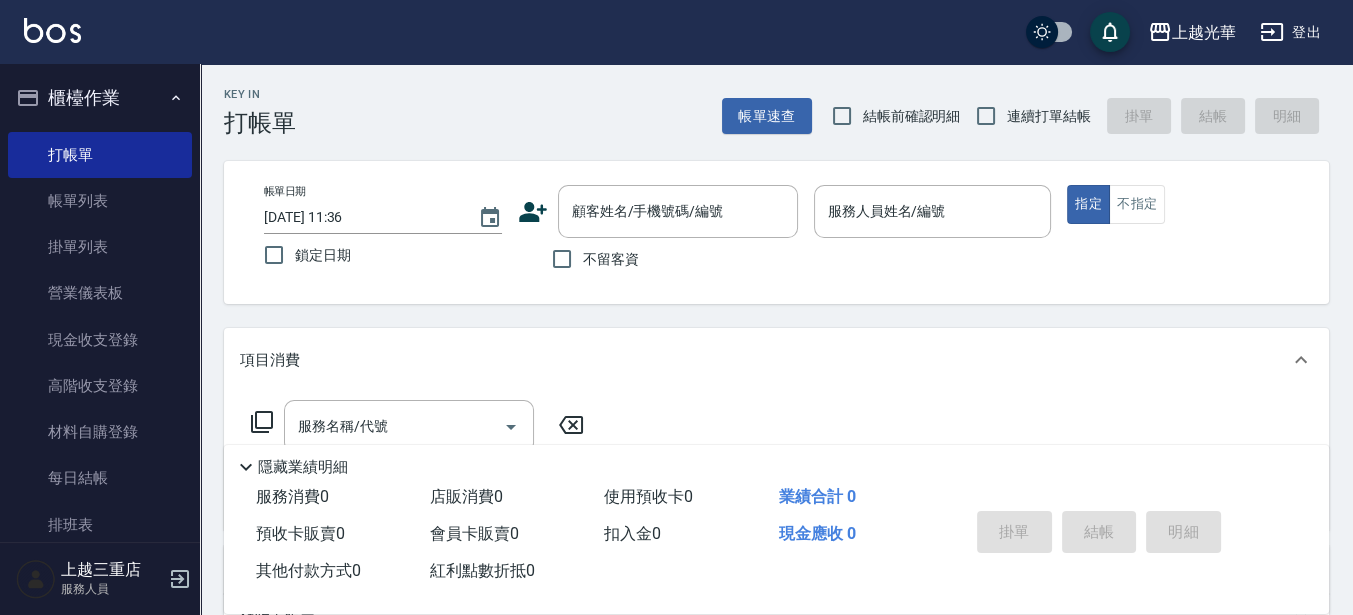 click on "不留客資" at bounding box center [611, 259] 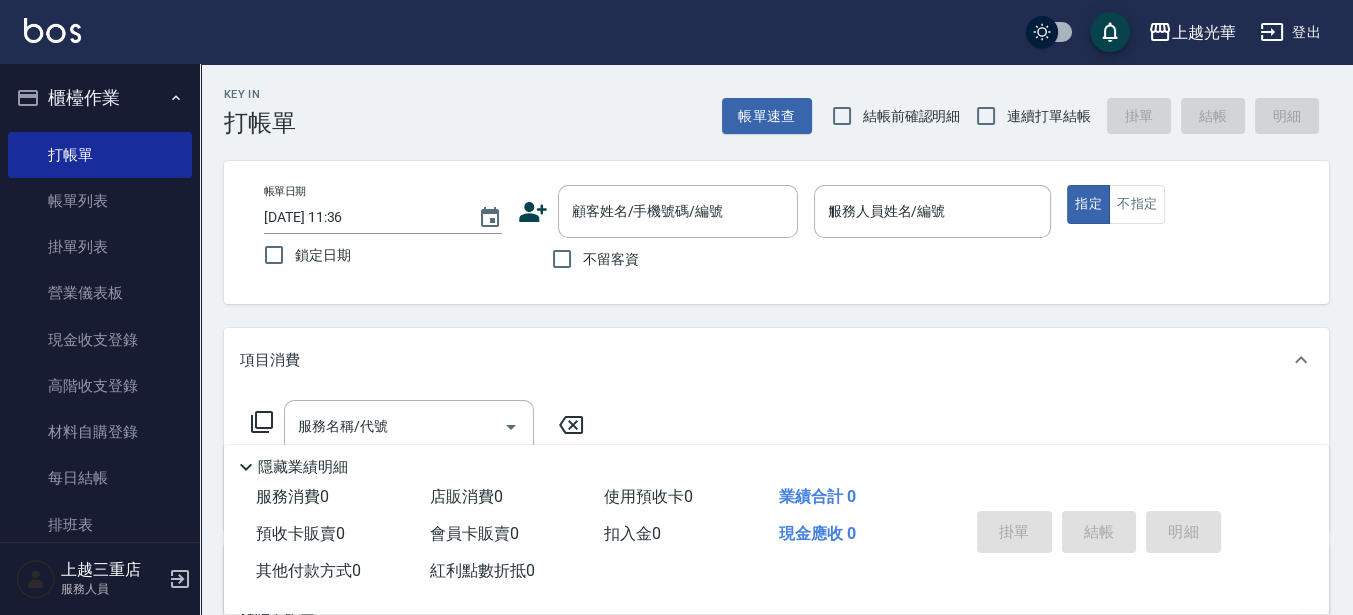 type on "小詹-1" 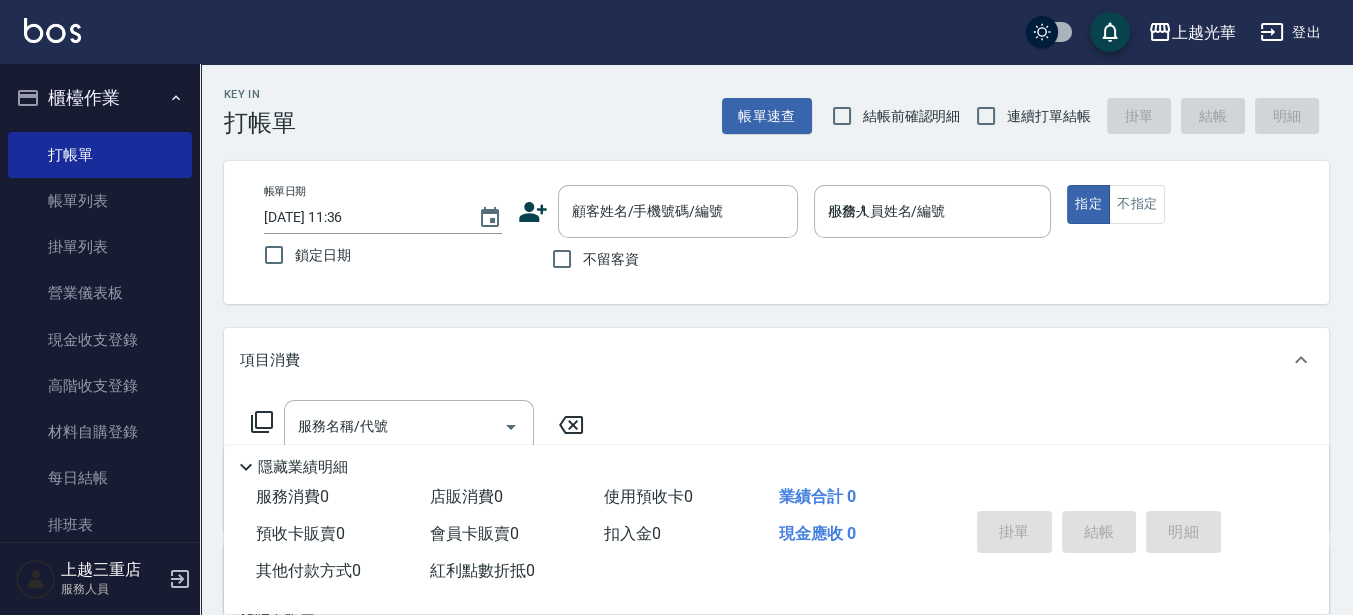 type on "true" 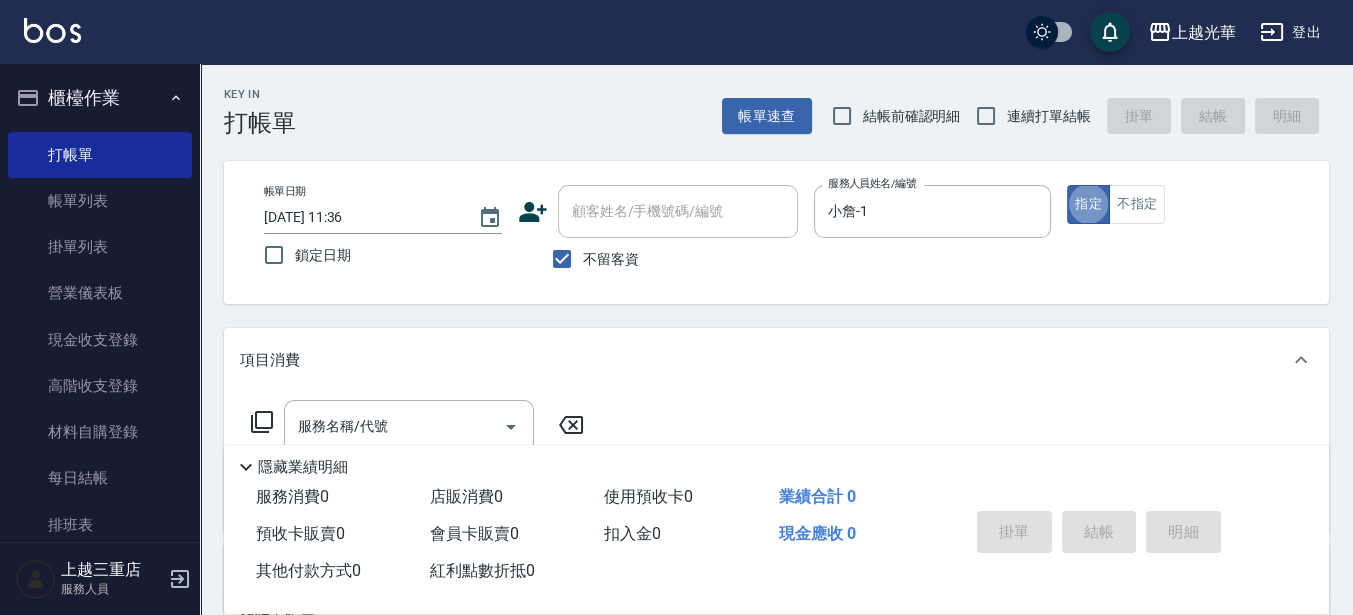 click on "連續打單結帳" at bounding box center [1049, 116] 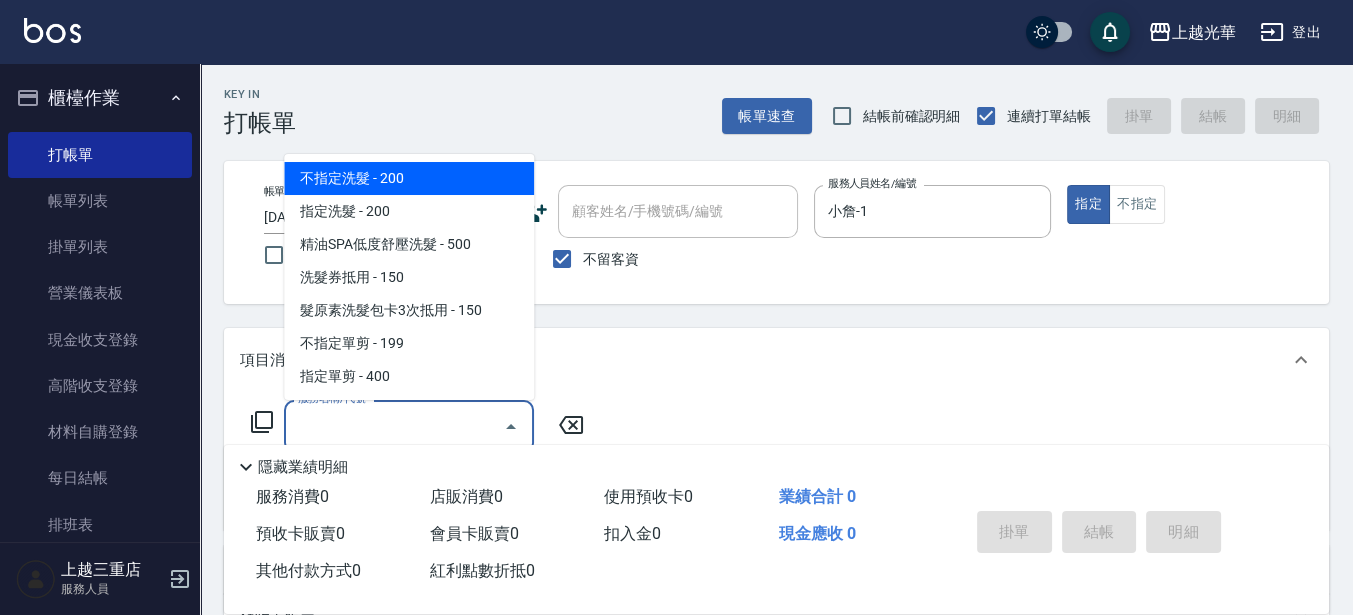 drag, startPoint x: 417, startPoint y: 418, endPoint x: 572, endPoint y: 443, distance: 157.00319 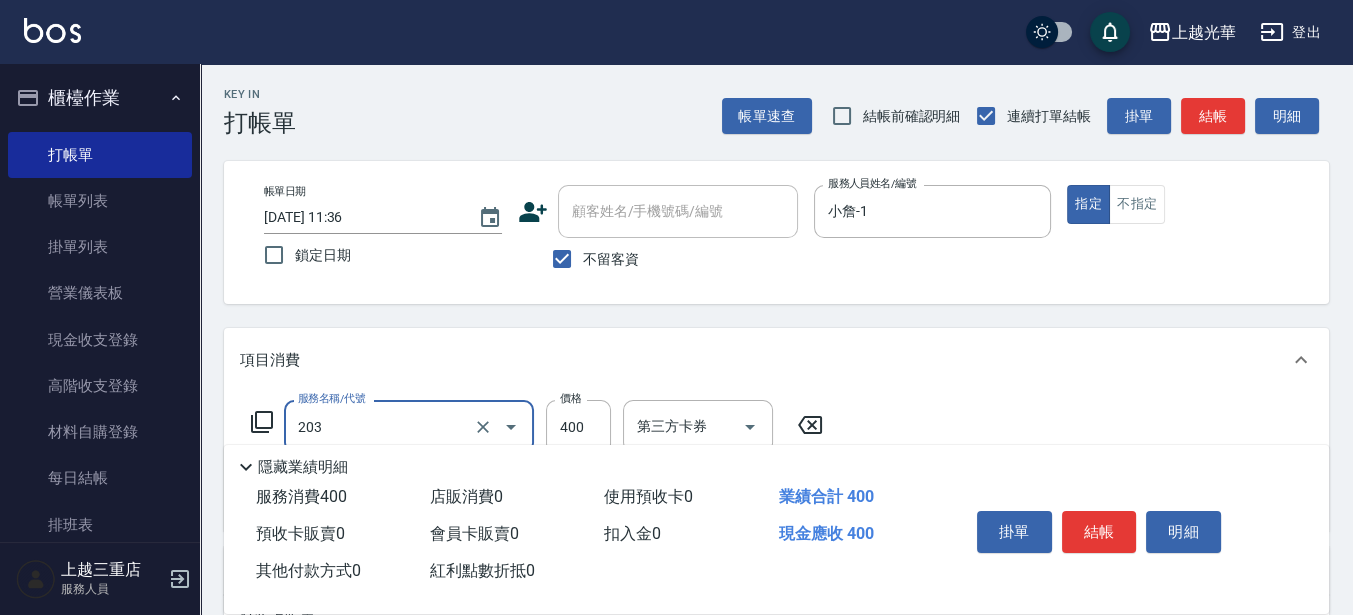type on "指定單剪(203)" 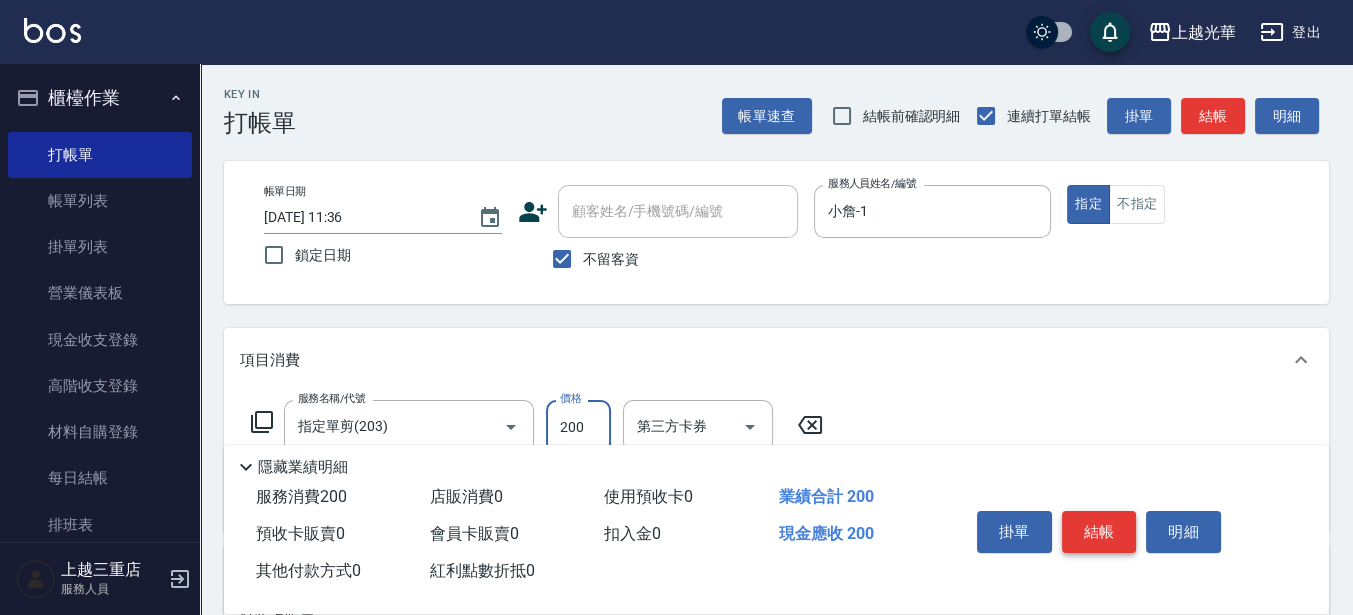 type on "200" 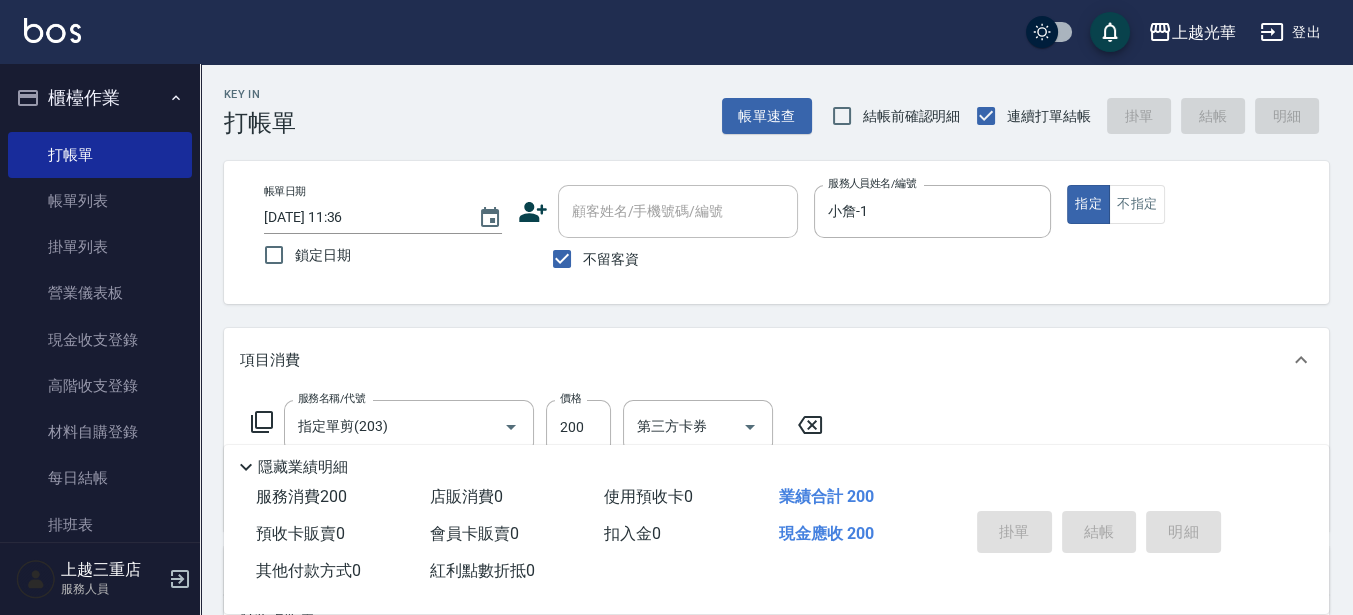 type 